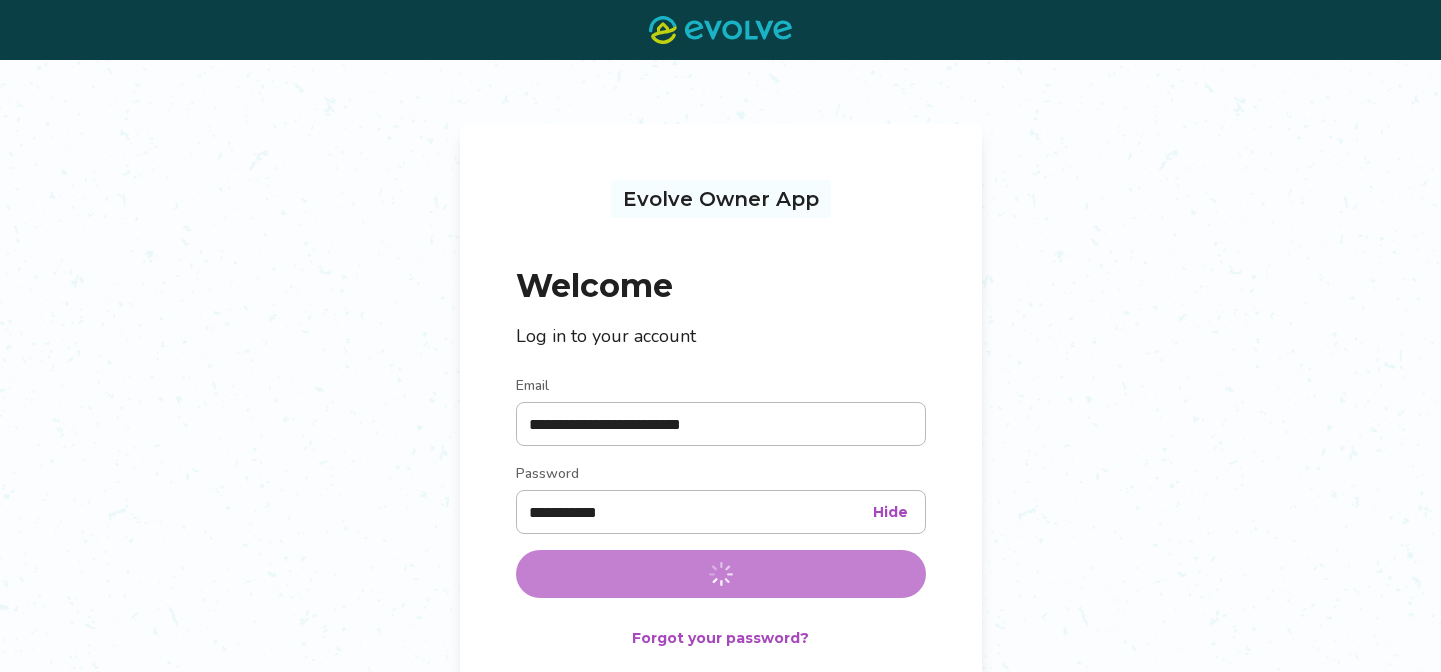 scroll, scrollTop: 0, scrollLeft: 0, axis: both 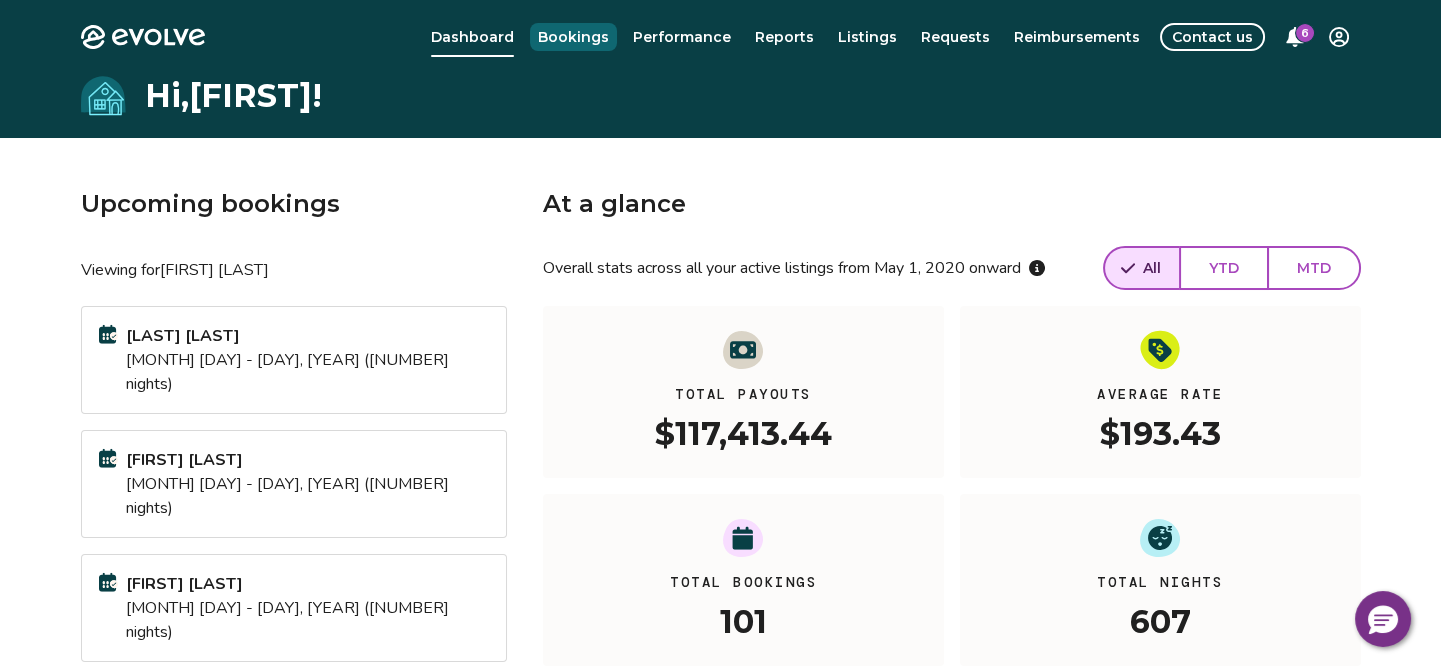 click on "Bookings" at bounding box center (573, 37) 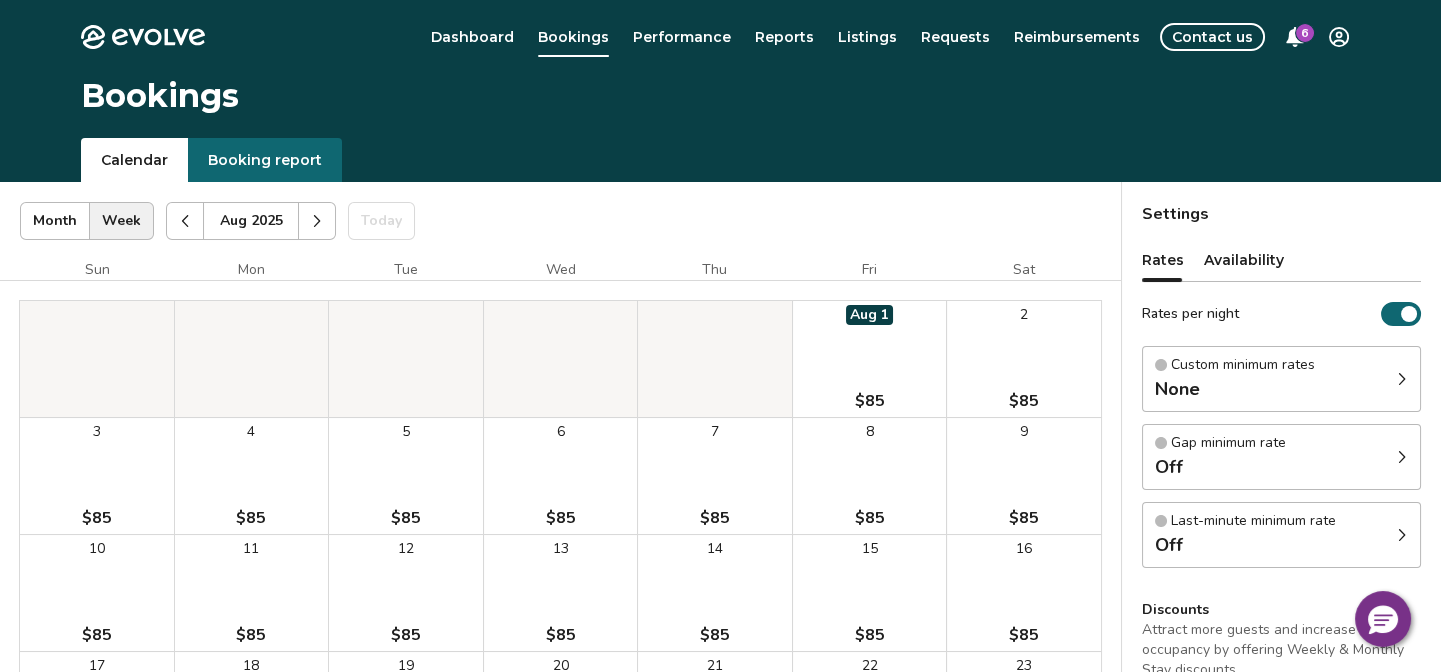 click 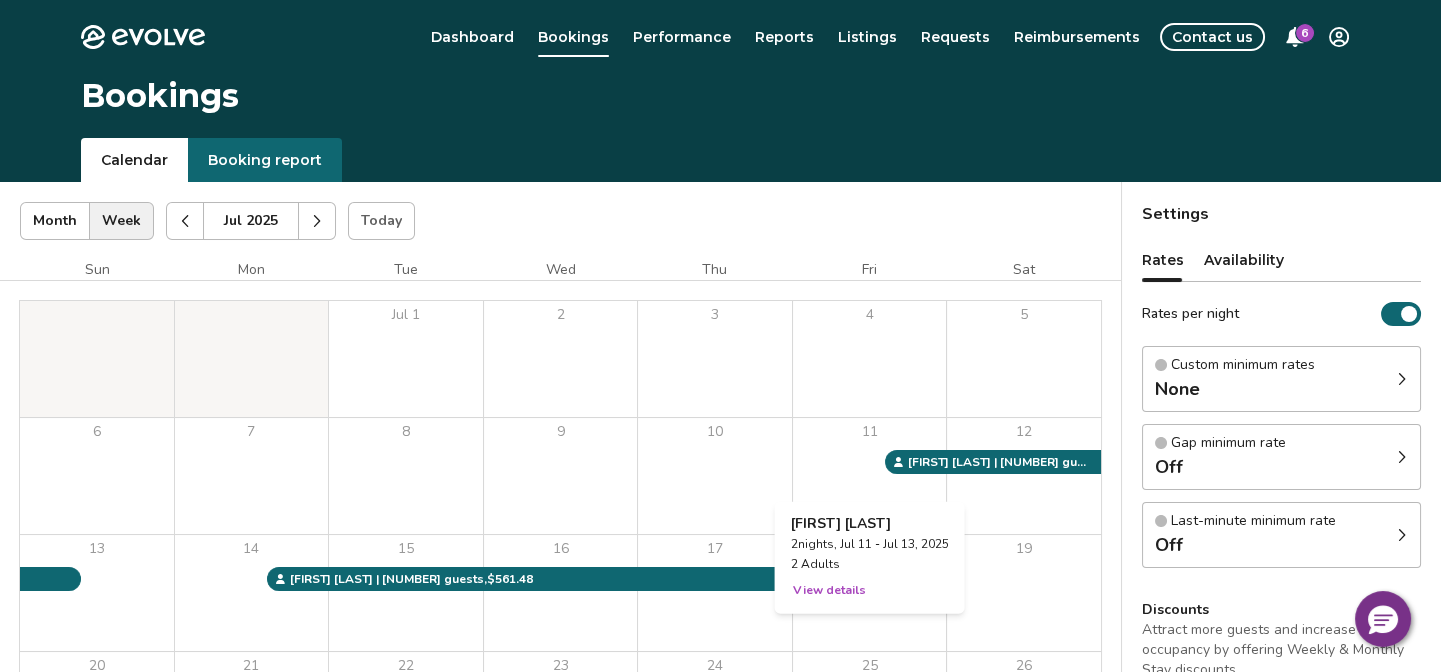 click on "11" at bounding box center [870, 476] 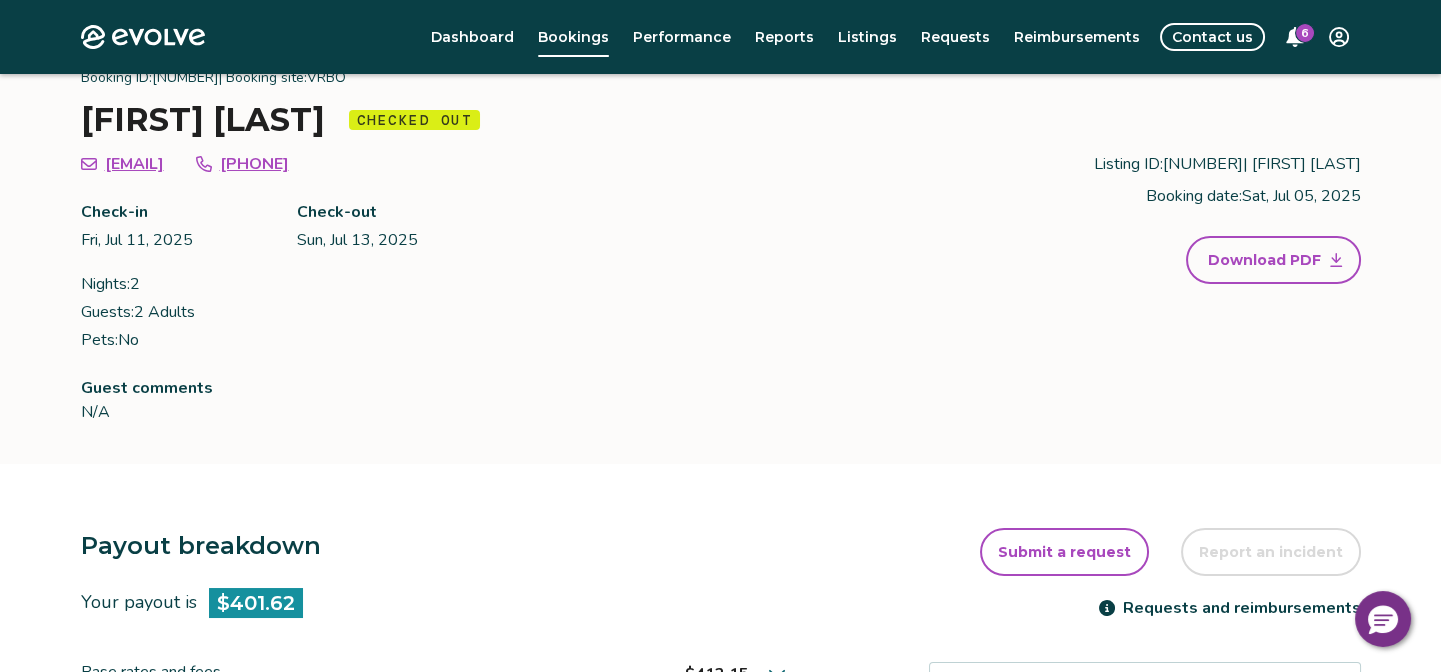 scroll, scrollTop: 0, scrollLeft: 0, axis: both 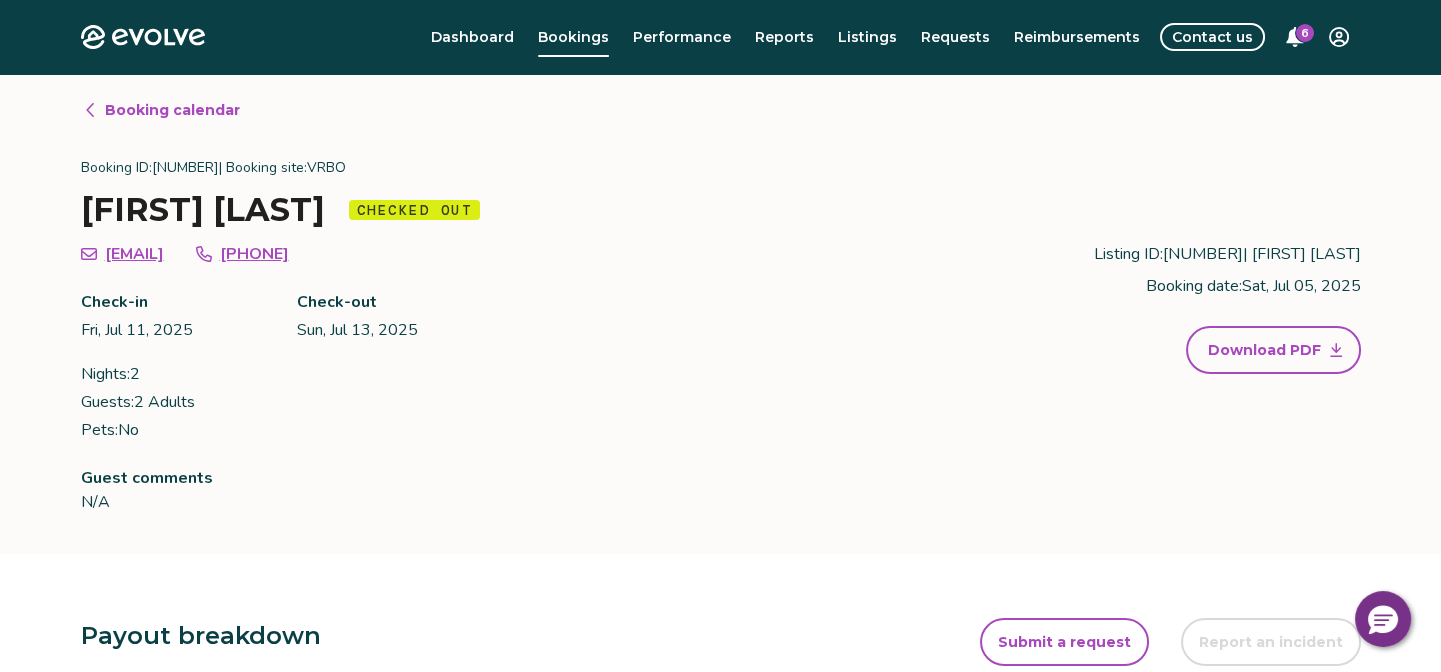 click on "Booking calendar" at bounding box center (172, 110) 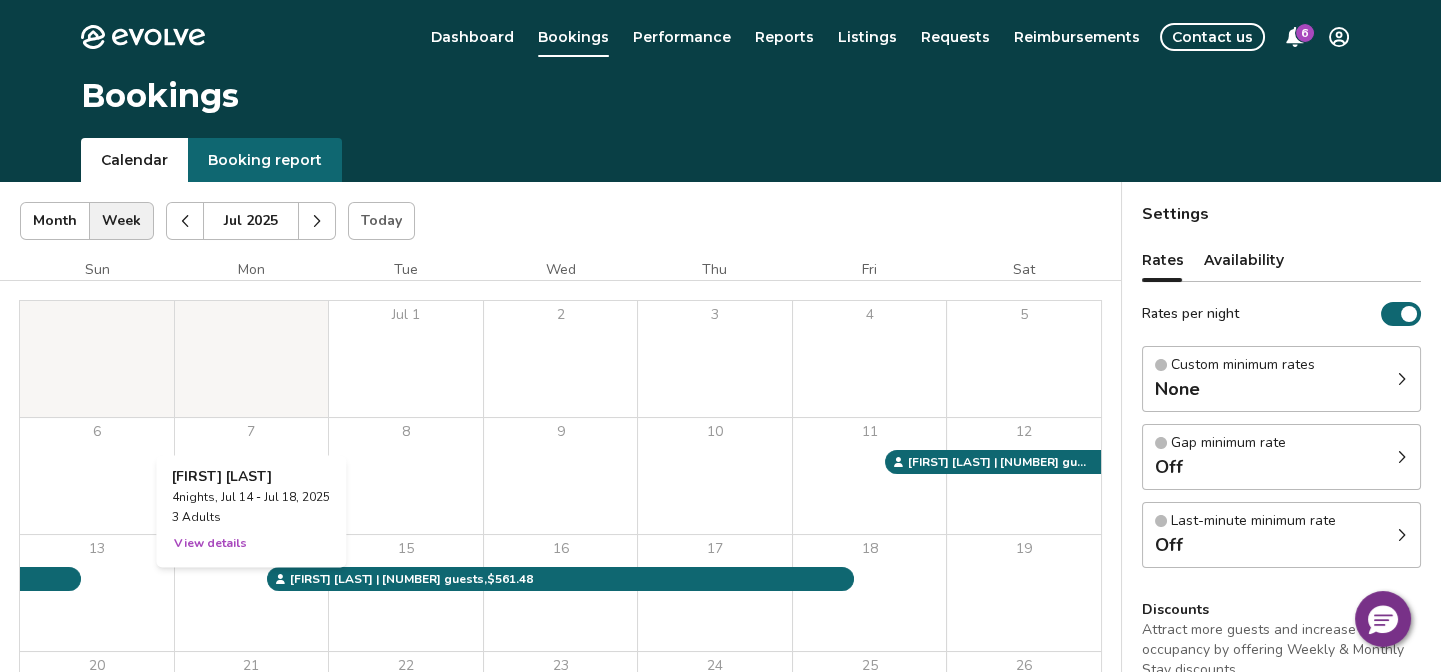 click on "14" at bounding box center (252, 593) 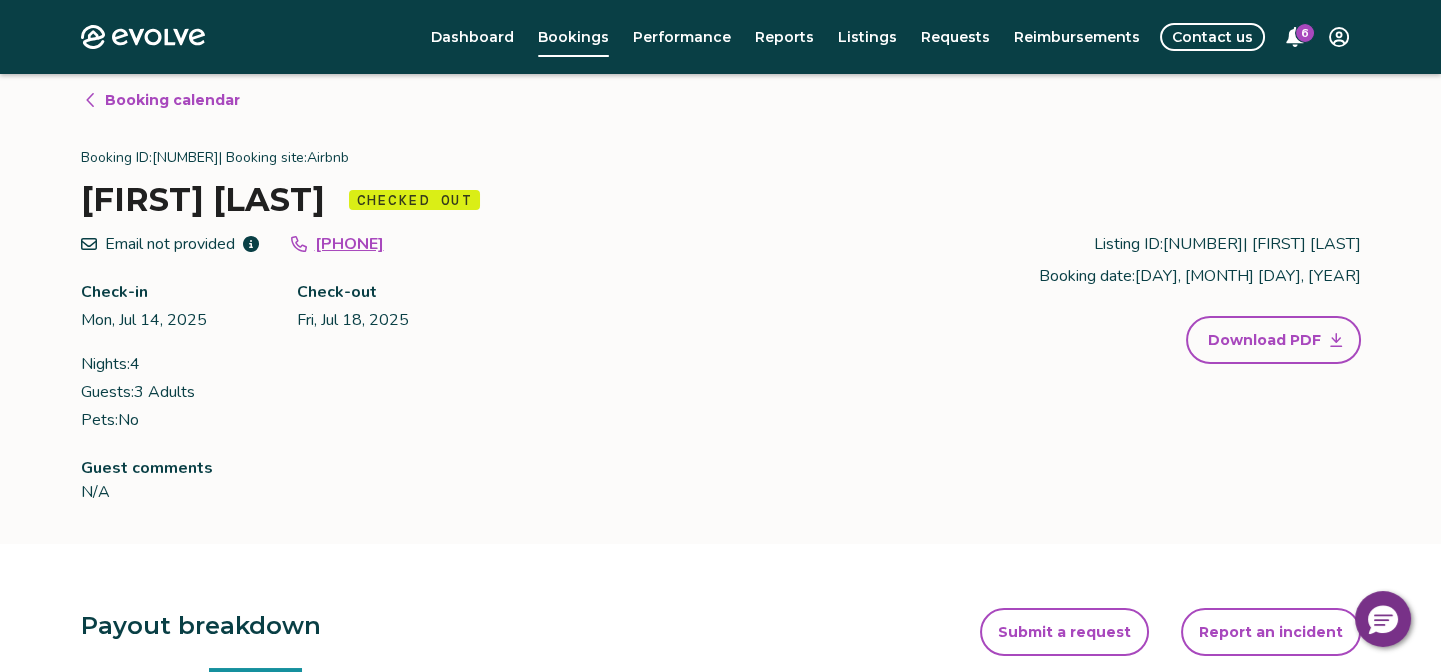 scroll, scrollTop: 0, scrollLeft: 0, axis: both 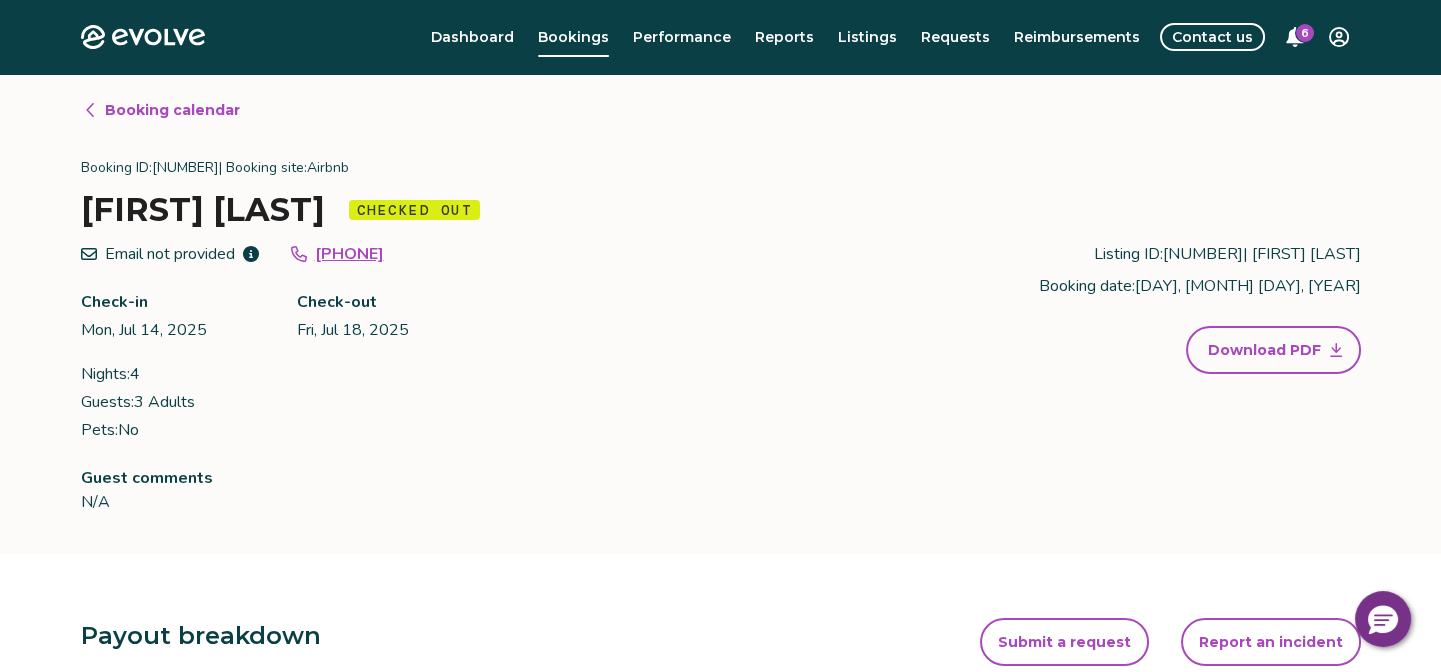 click on "Booking calendar" at bounding box center (172, 110) 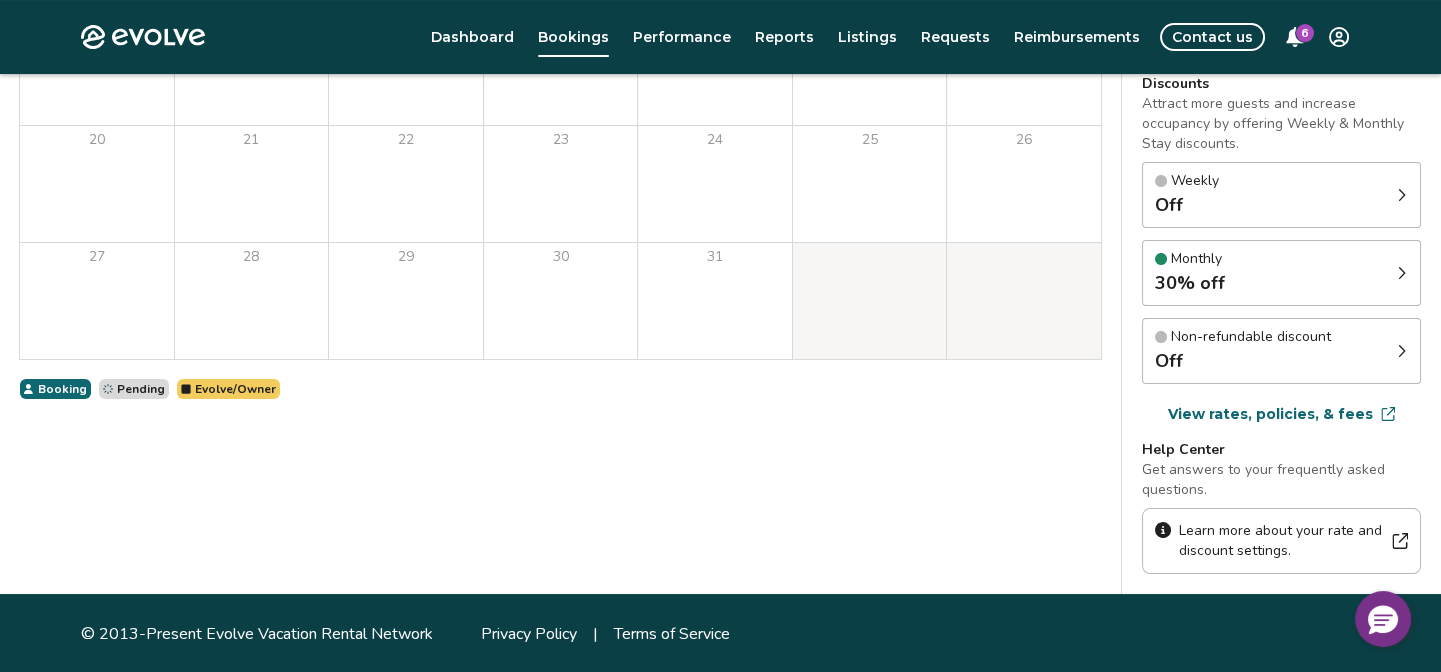 scroll, scrollTop: 0, scrollLeft: 0, axis: both 